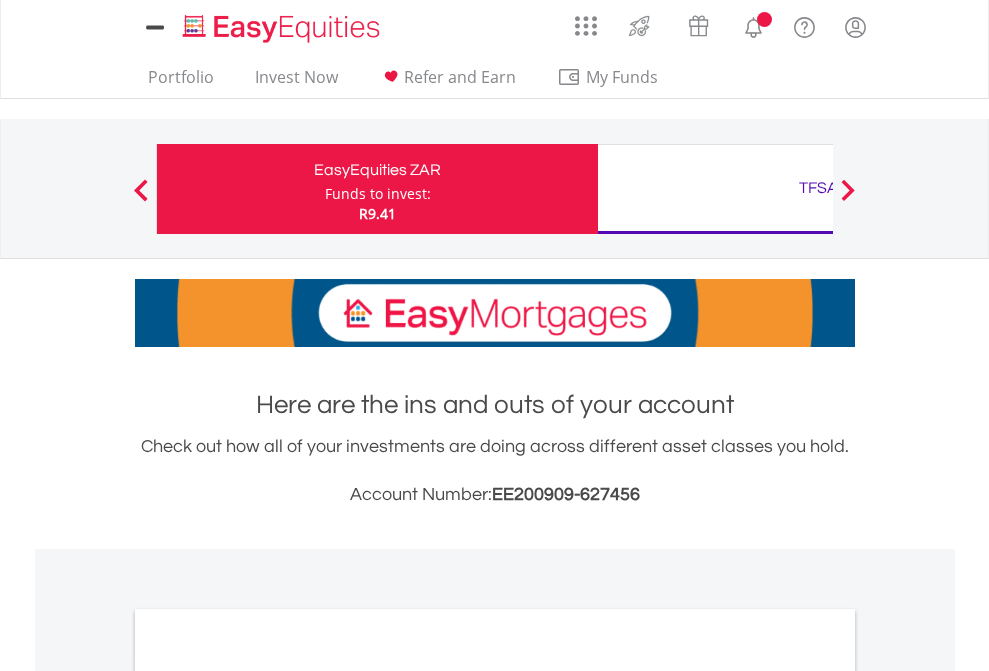 scroll, scrollTop: 0, scrollLeft: 0, axis: both 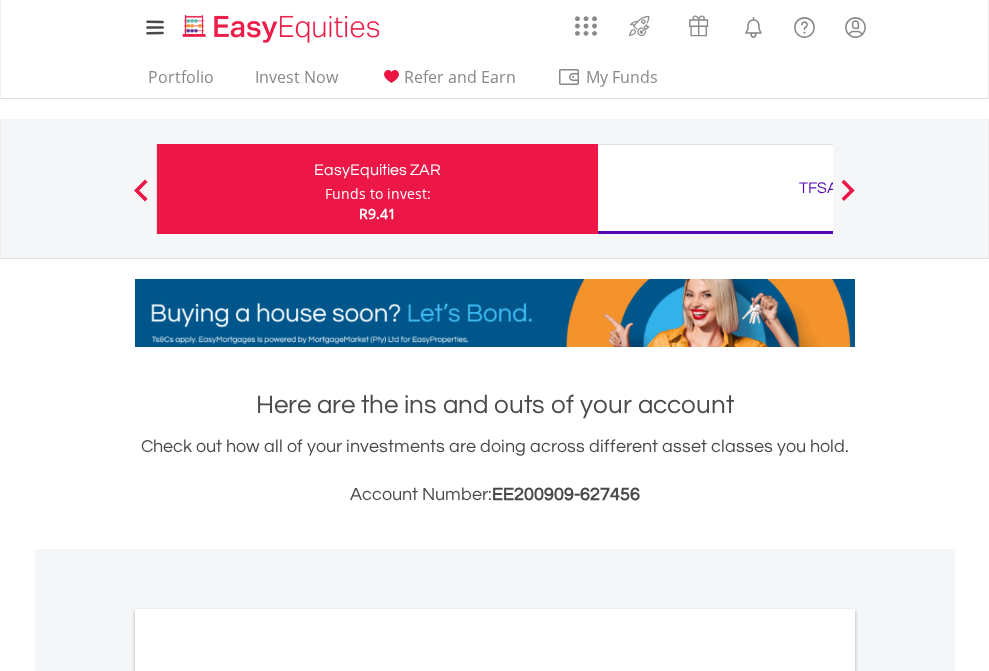 click on "Funds to invest:" at bounding box center (378, 194) 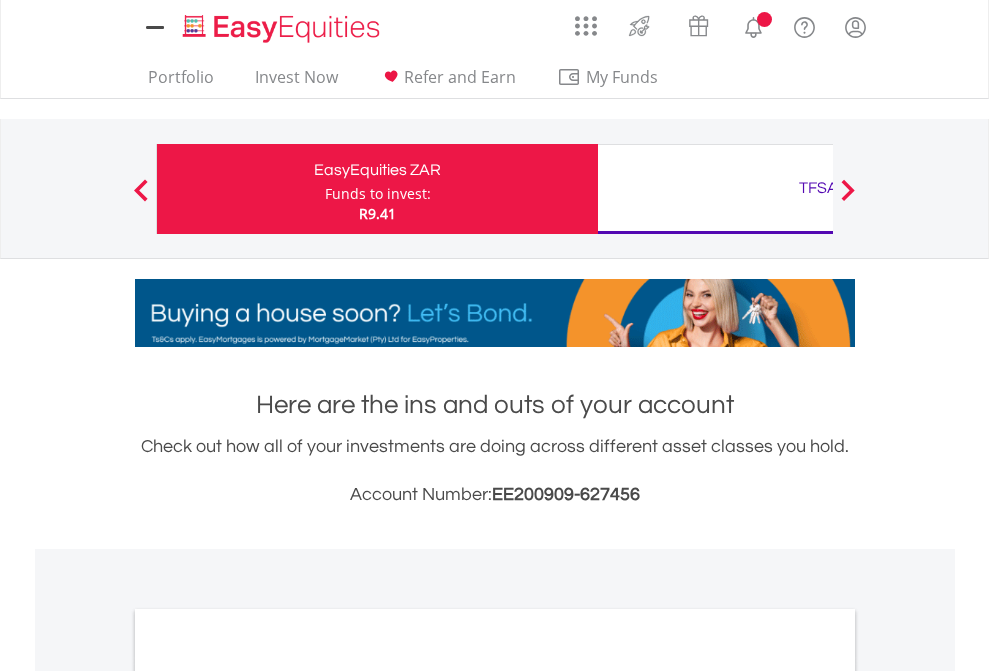 scroll, scrollTop: 0, scrollLeft: 0, axis: both 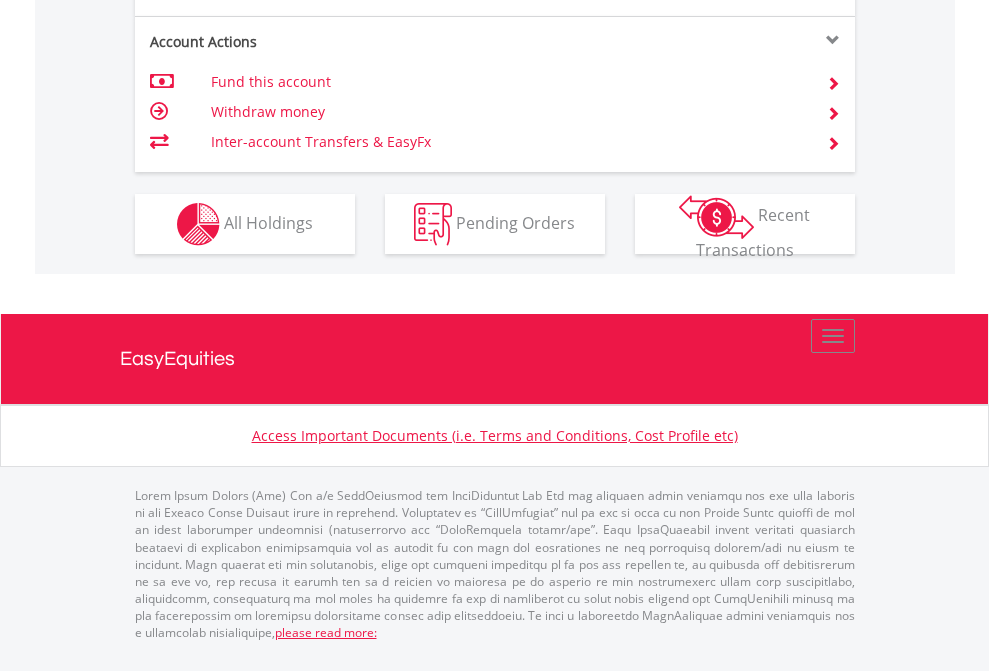 click on "Investment types" at bounding box center (706, -337) 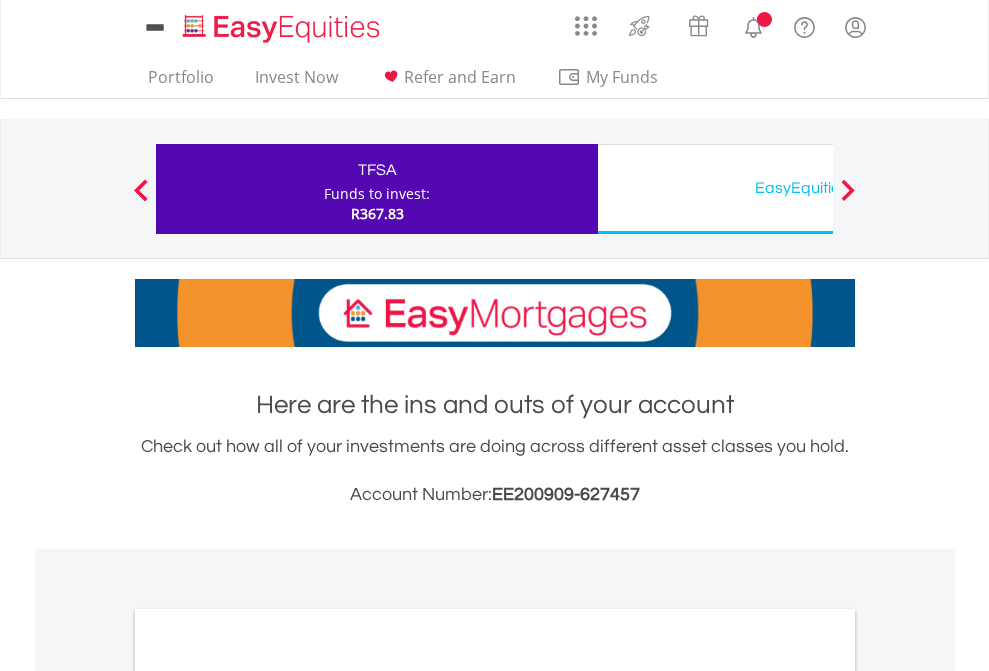 scroll, scrollTop: 0, scrollLeft: 0, axis: both 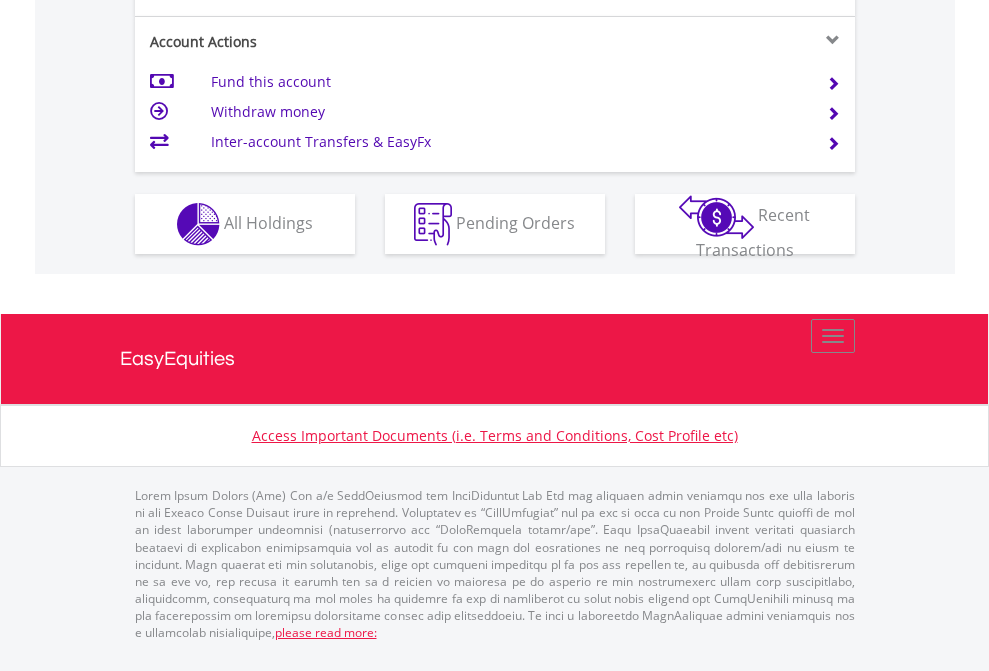 click on "Investment types" at bounding box center (706, -337) 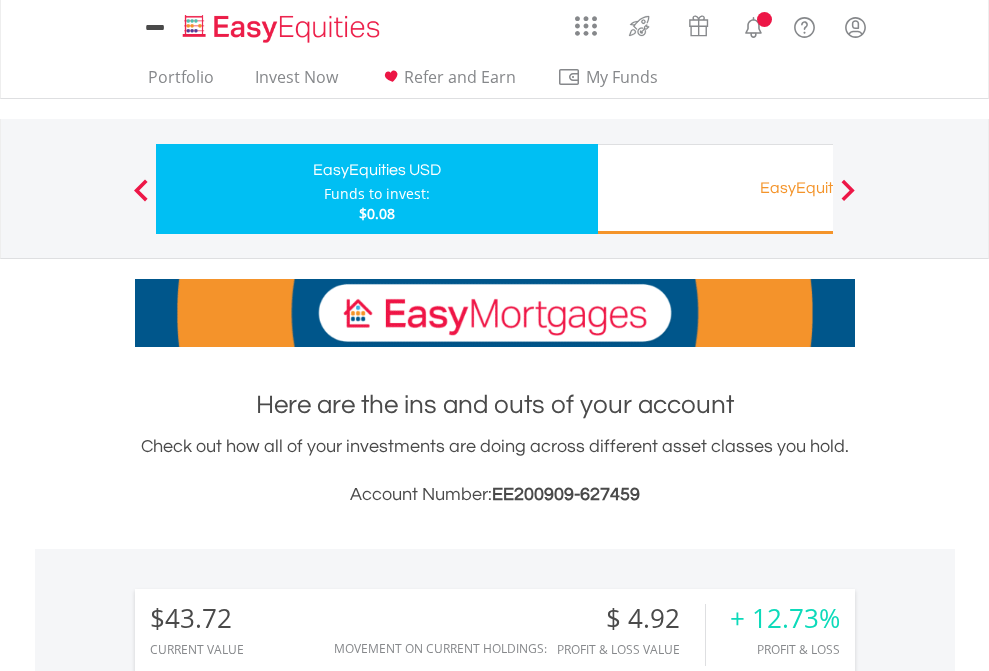 scroll, scrollTop: 0, scrollLeft: 0, axis: both 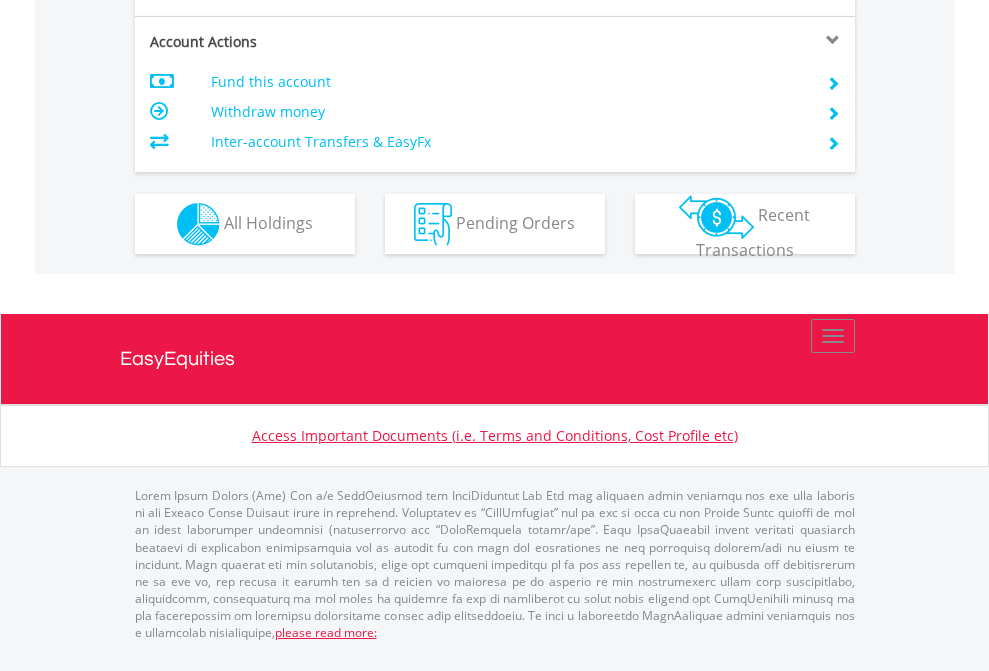 click on "Investment types" at bounding box center (706, -337) 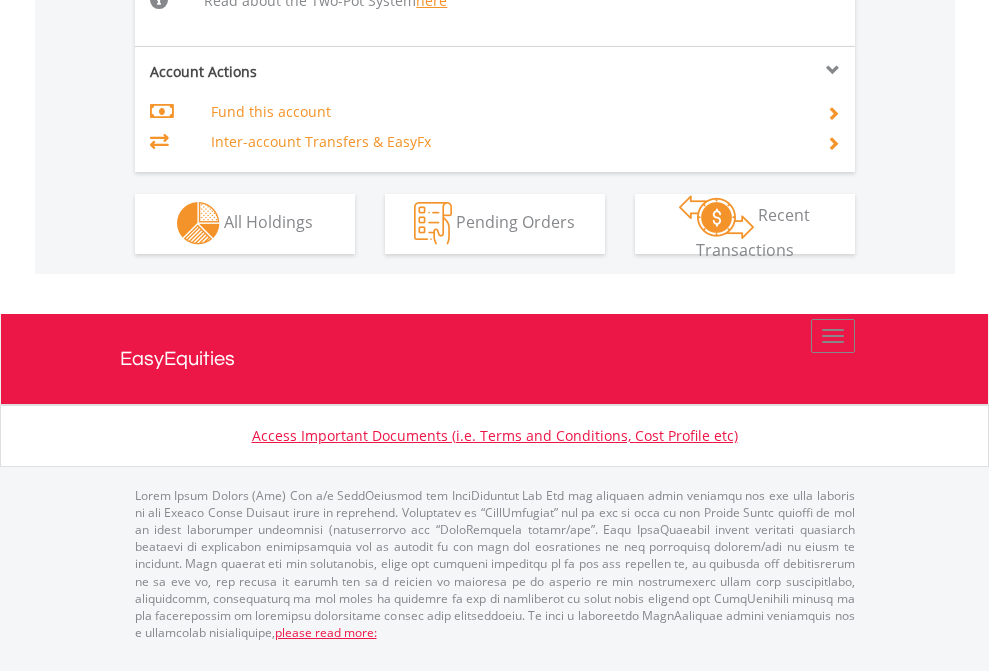 scroll, scrollTop: 1987, scrollLeft: 0, axis: vertical 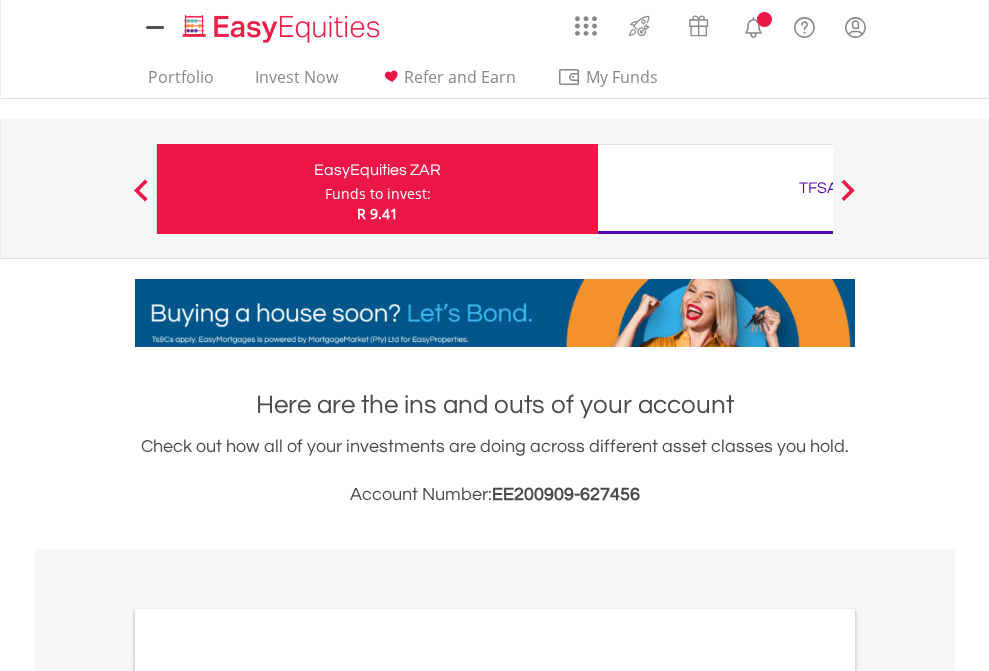 click on "All Holdings" at bounding box center [268, 1096] 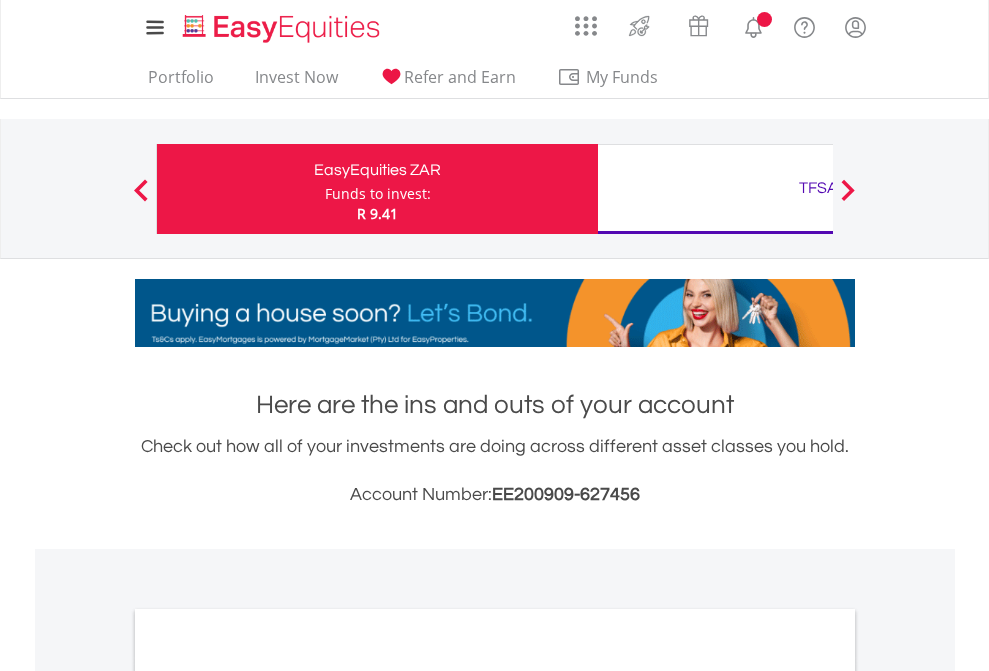 scroll, scrollTop: 1202, scrollLeft: 0, axis: vertical 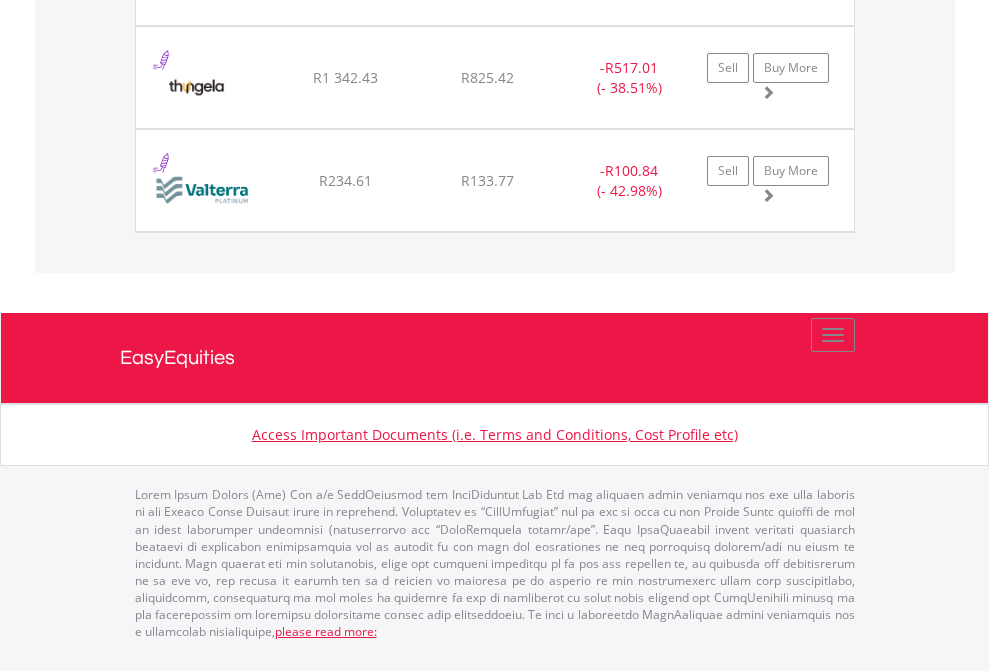 click on "TFSA" at bounding box center [818, -1957] 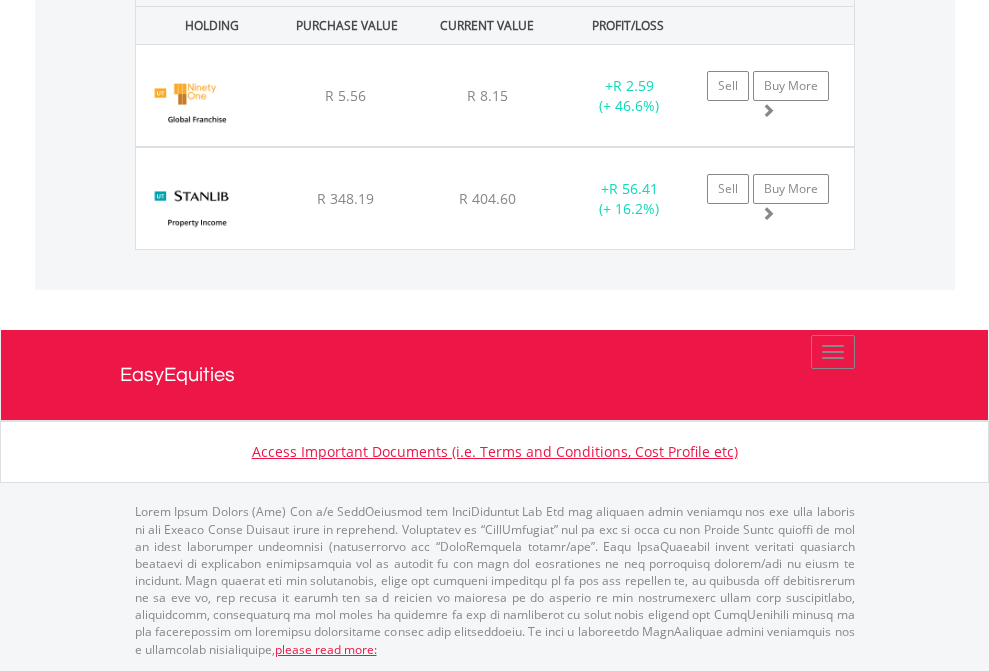 scroll, scrollTop: 2345, scrollLeft: 0, axis: vertical 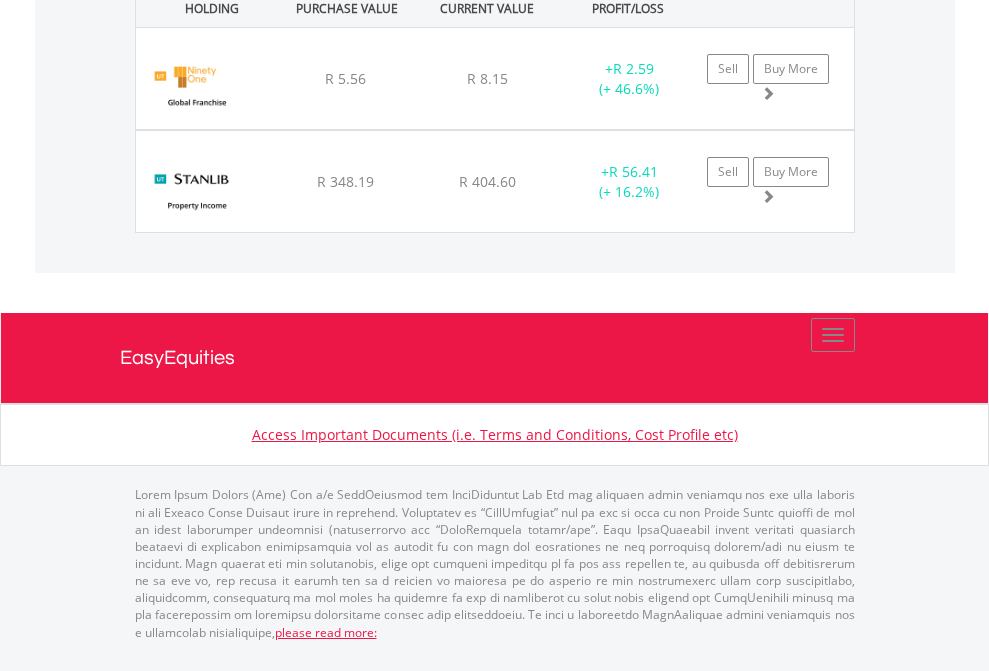 click on "EasyEquities USD" at bounding box center [818, -1762] 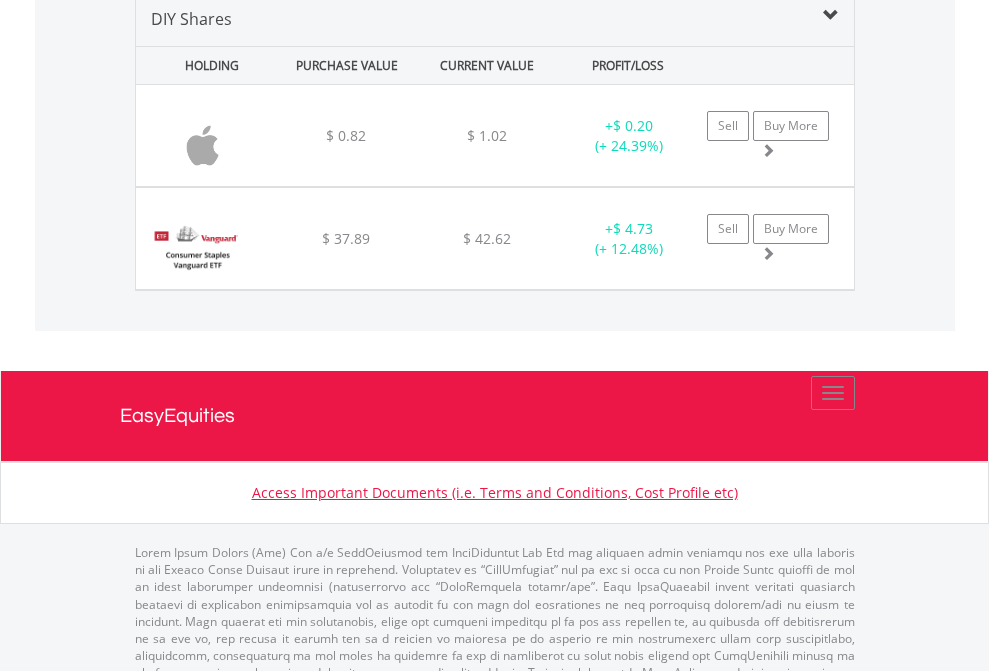 scroll, scrollTop: 1933, scrollLeft: 0, axis: vertical 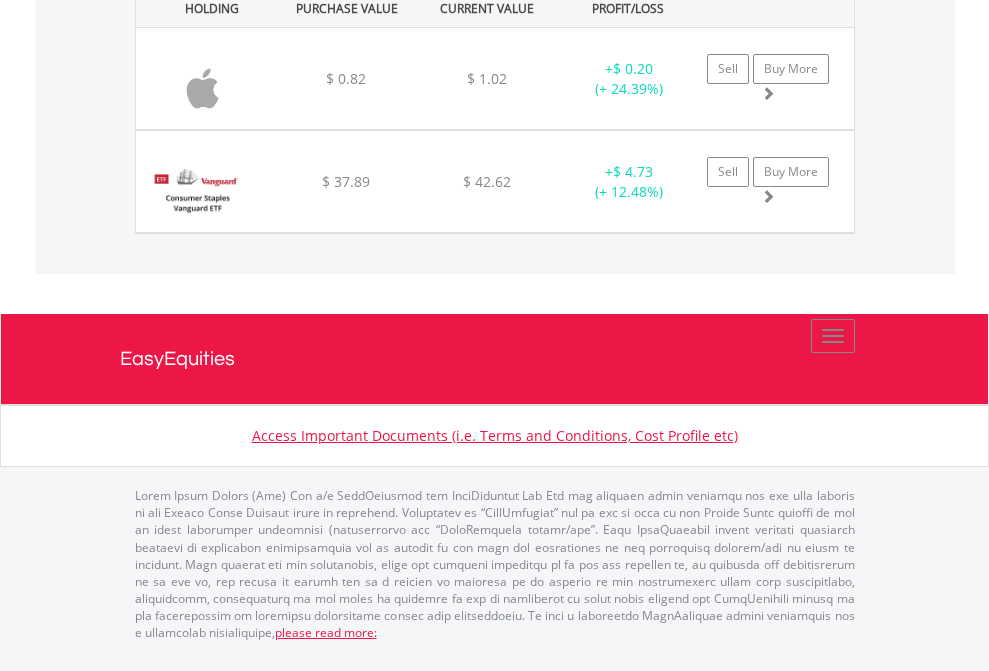 click on "EasyEquities RA" at bounding box center [818, -1071] 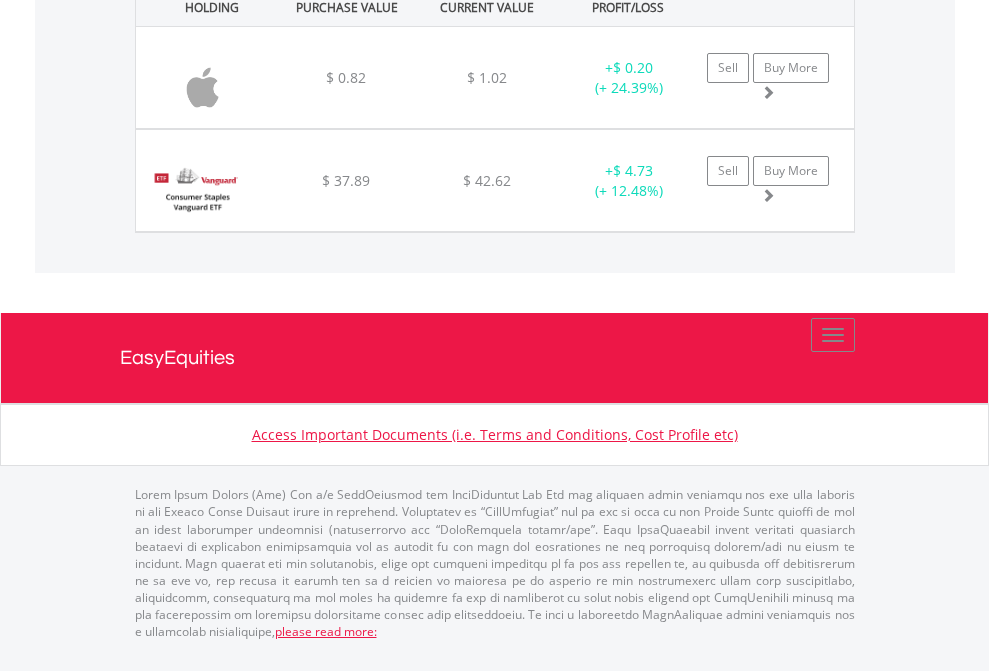 scroll, scrollTop: 144, scrollLeft: 0, axis: vertical 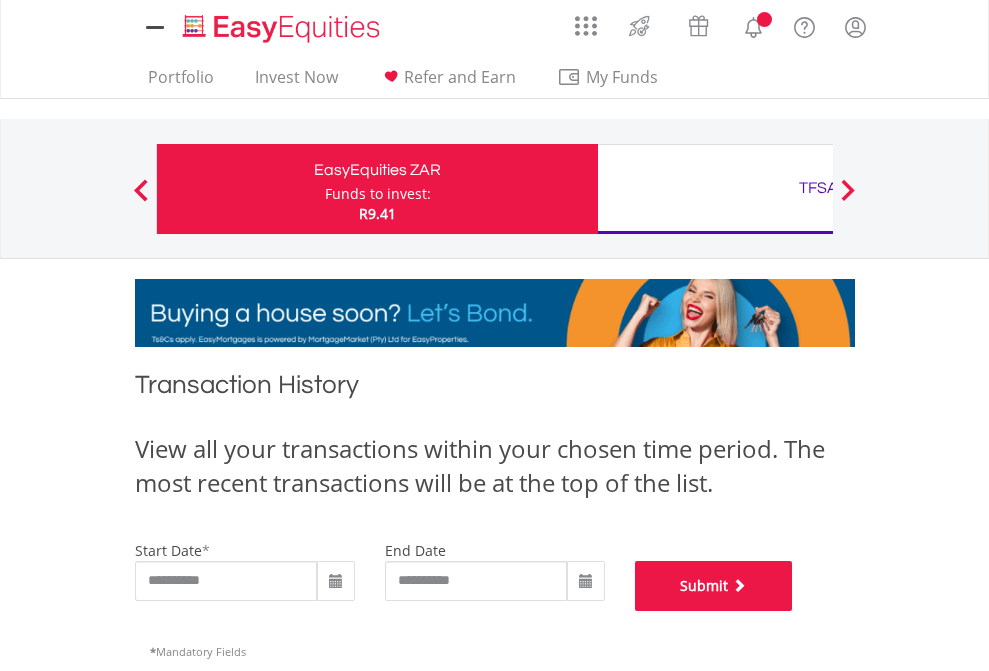 click on "Submit" at bounding box center [714, 586] 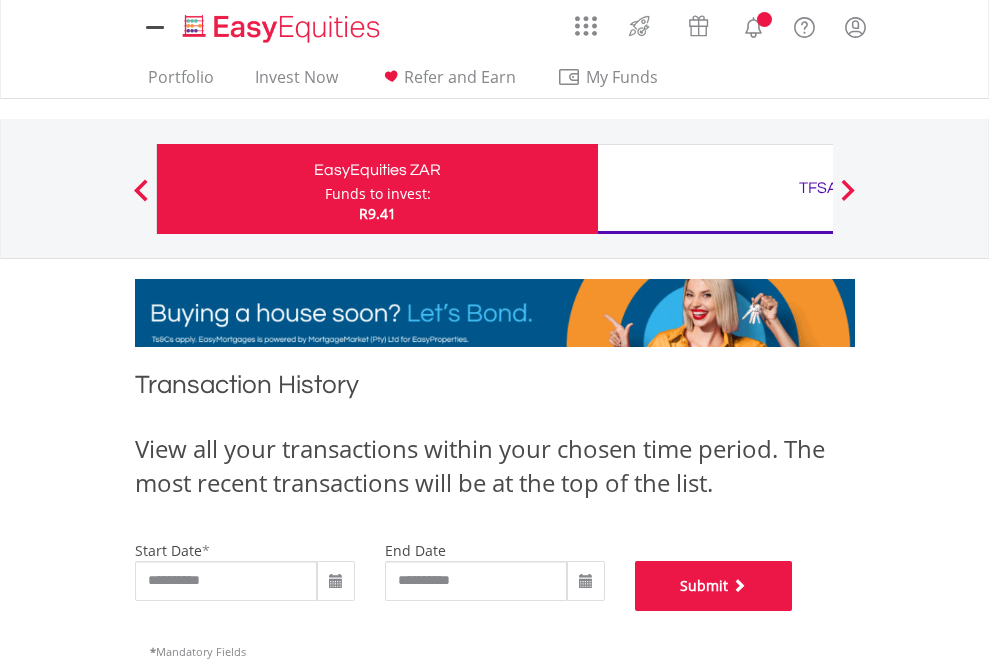 scroll, scrollTop: 811, scrollLeft: 0, axis: vertical 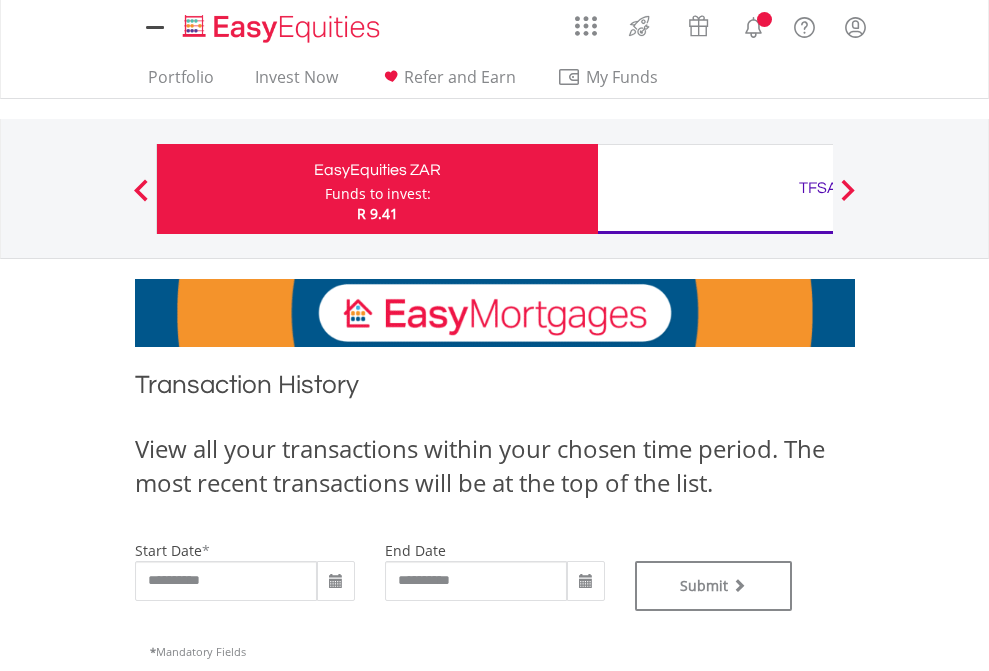 click on "TFSA" at bounding box center (818, 188) 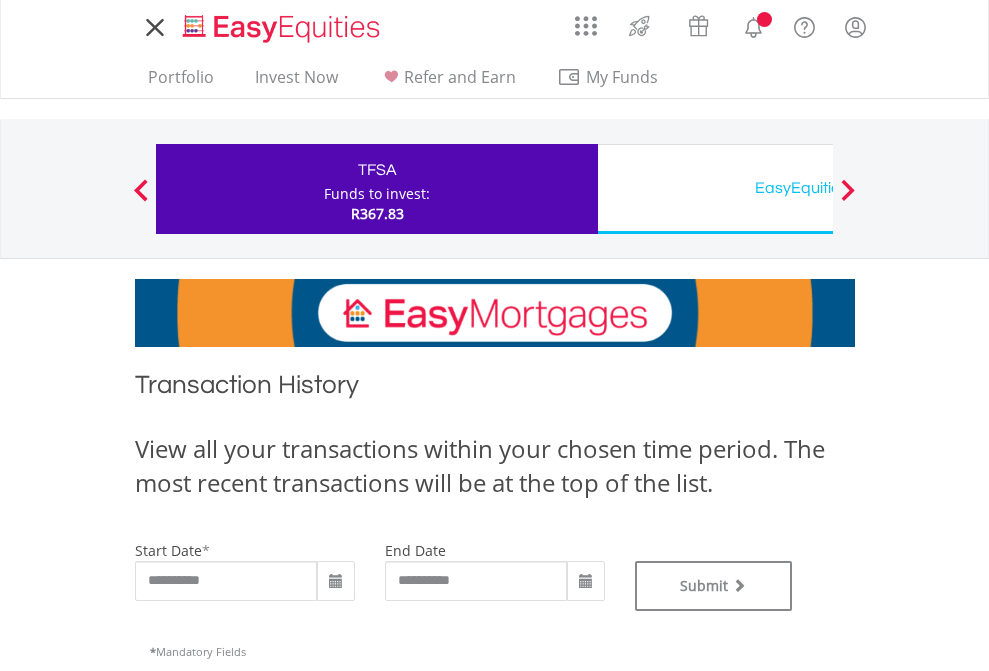 scroll, scrollTop: 0, scrollLeft: 0, axis: both 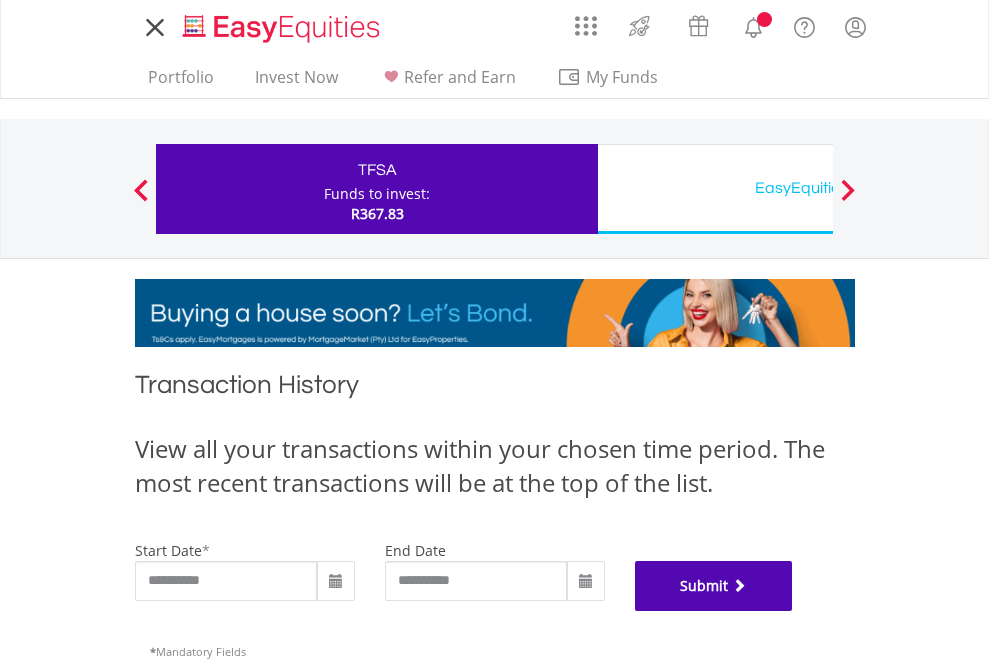 click on "Submit" at bounding box center (714, 586) 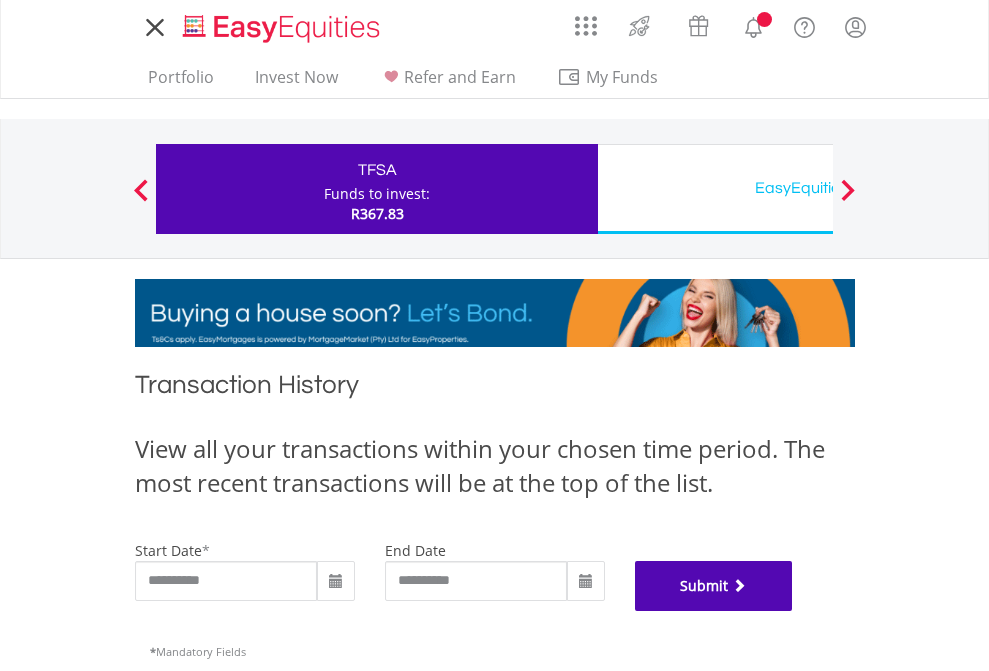 scroll, scrollTop: 811, scrollLeft: 0, axis: vertical 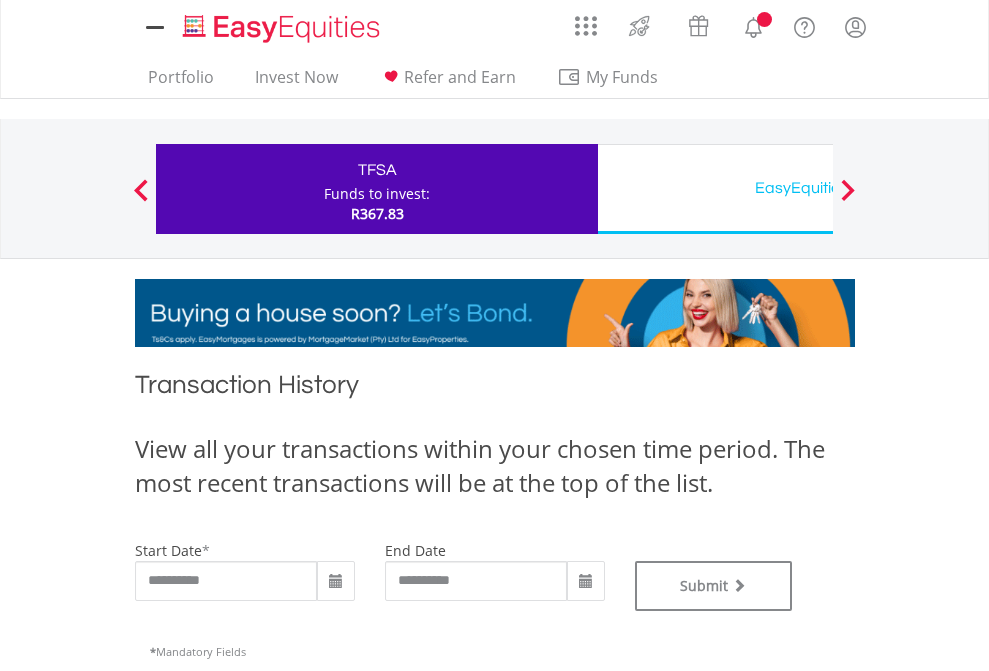 click on "EasyEquities USD" at bounding box center (818, 188) 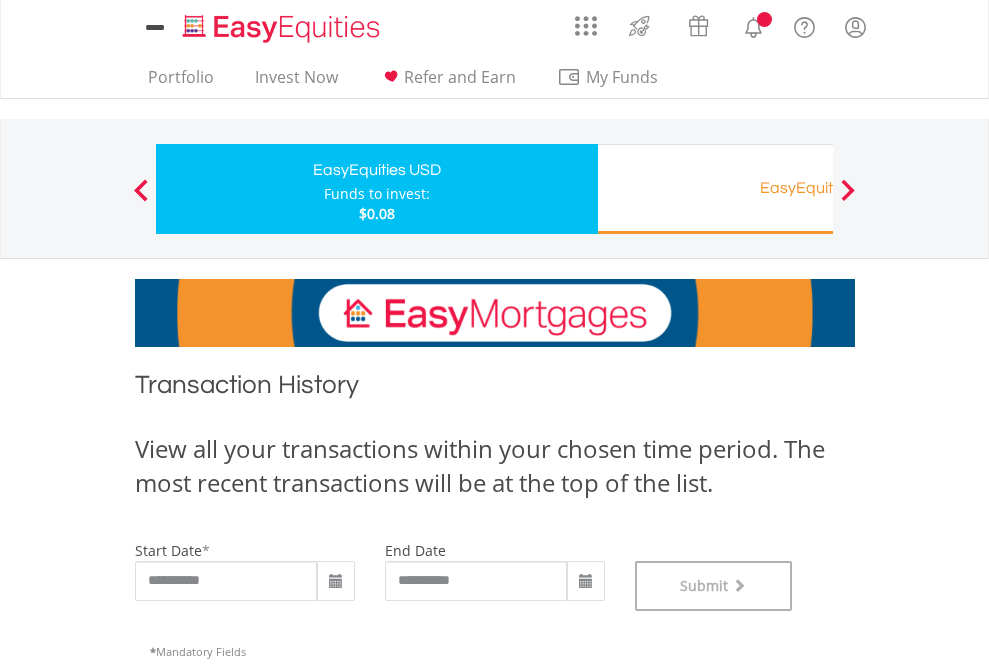 scroll, scrollTop: 811, scrollLeft: 0, axis: vertical 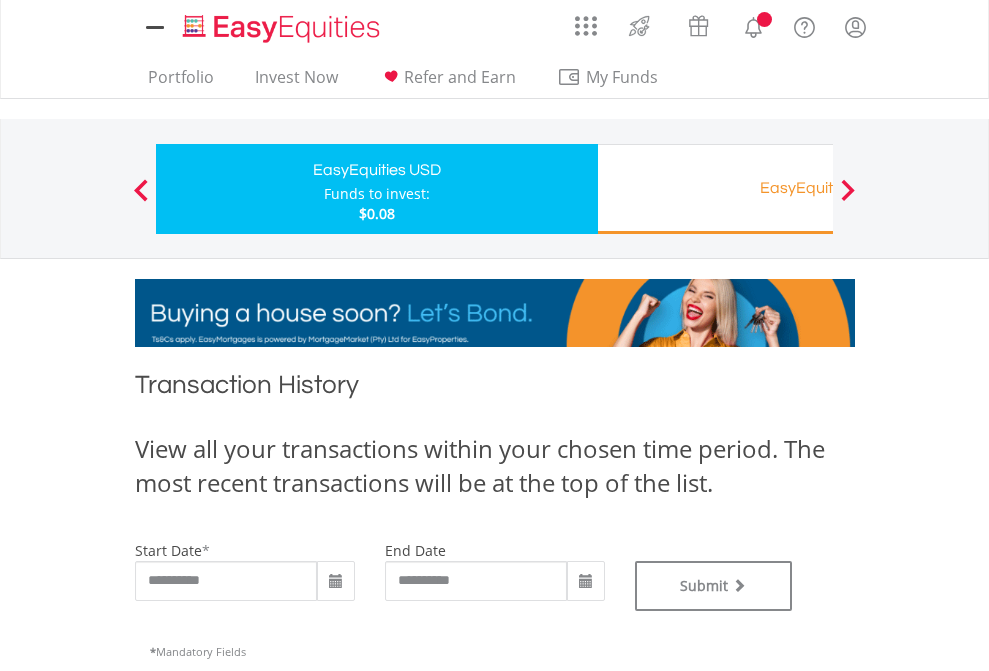 click on "EasyEquities RA" at bounding box center [818, 188] 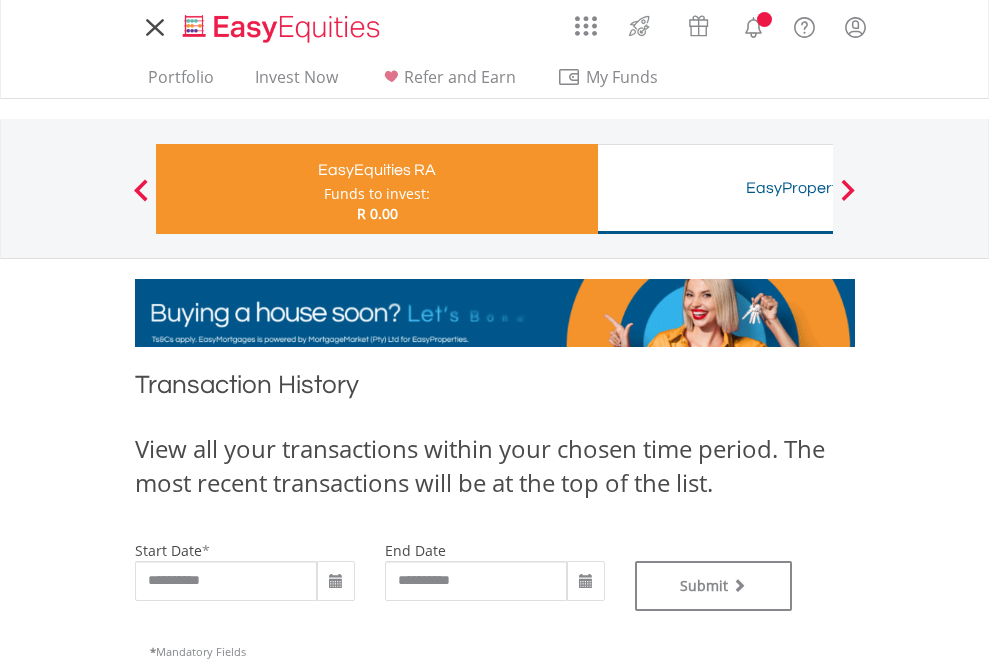 scroll, scrollTop: 0, scrollLeft: 0, axis: both 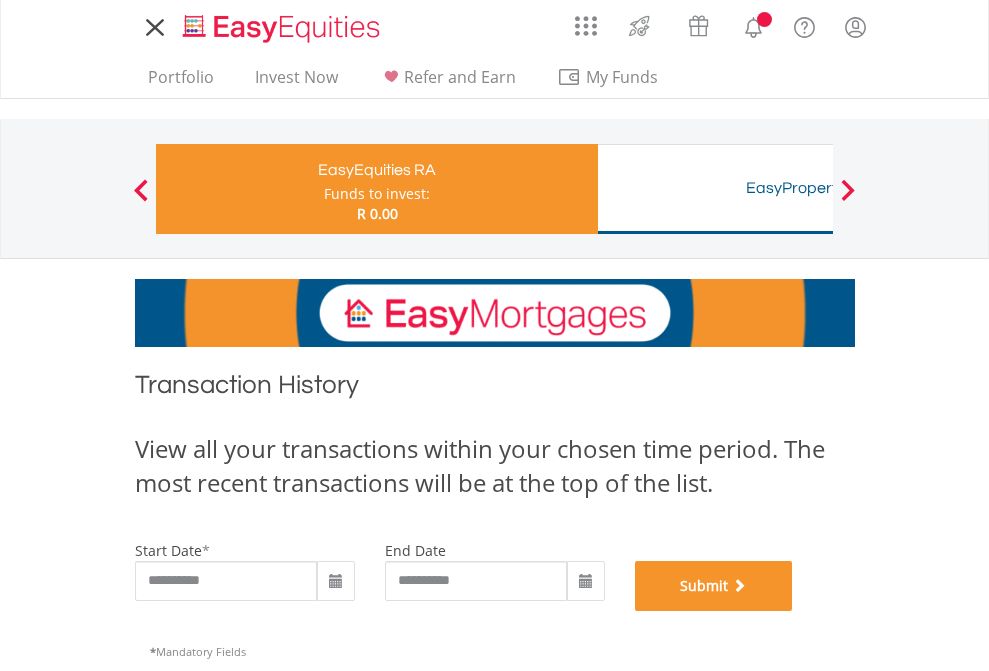 click on "Submit" at bounding box center (714, 586) 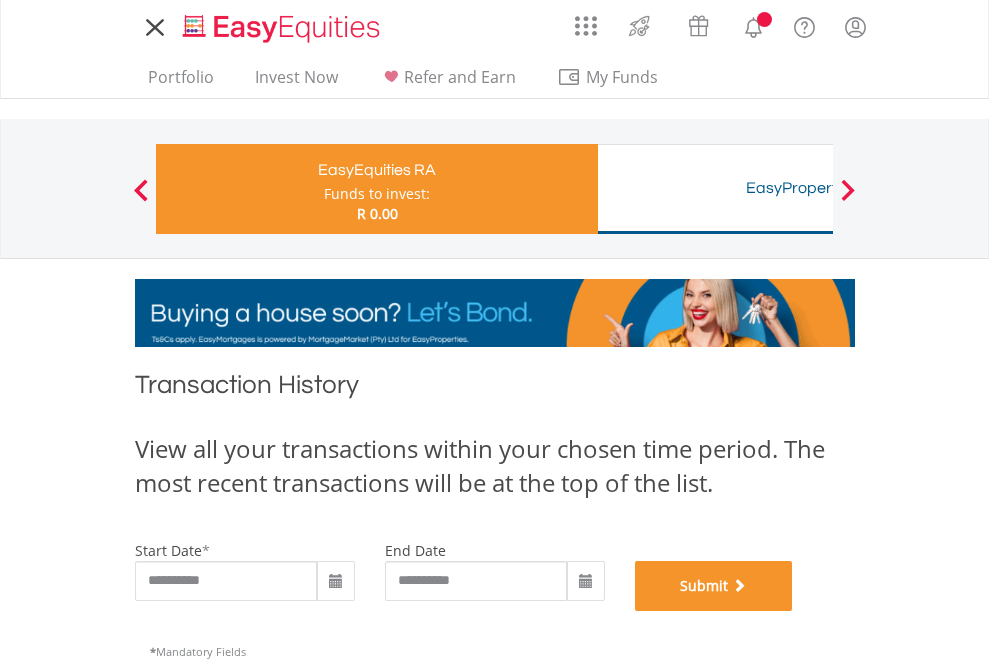 scroll, scrollTop: 811, scrollLeft: 0, axis: vertical 